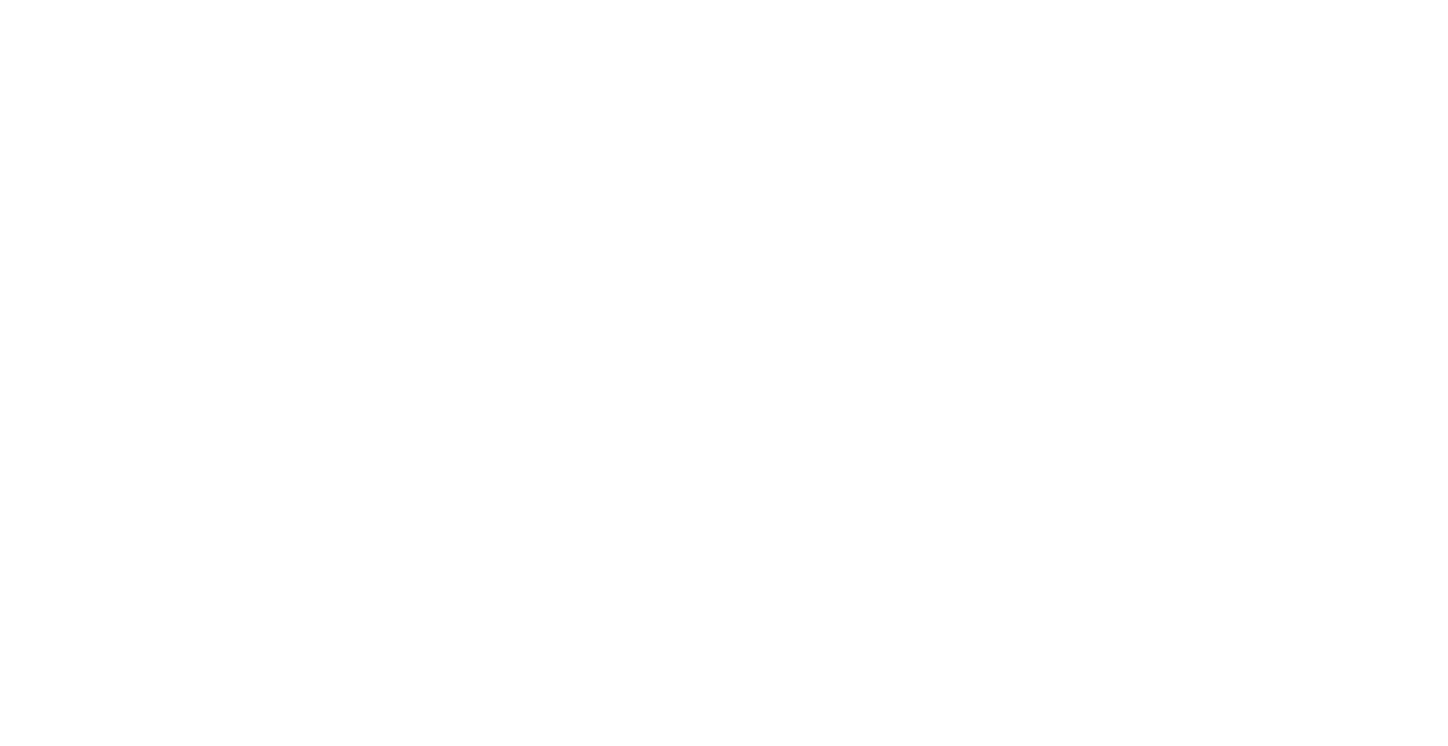 scroll, scrollTop: 0, scrollLeft: 0, axis: both 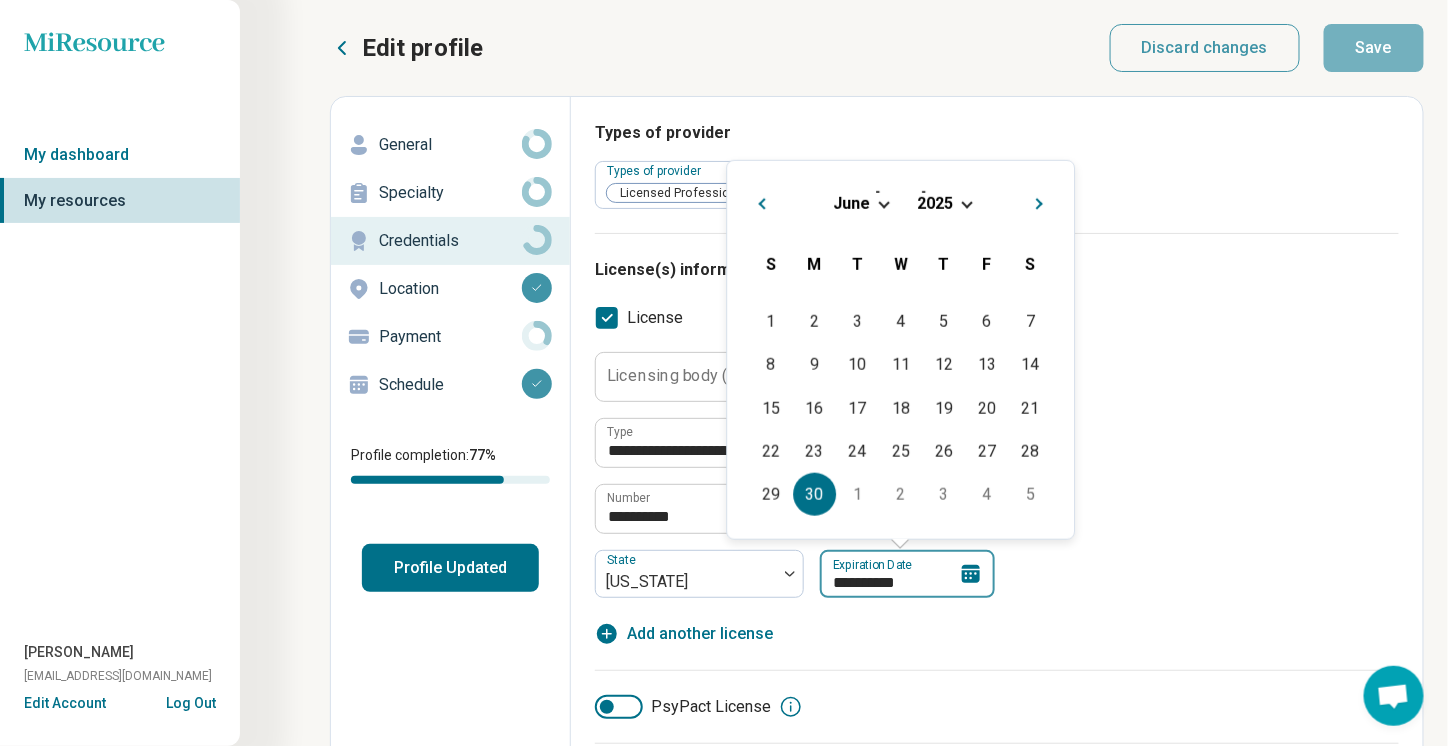 click on "**********" at bounding box center (907, 574) 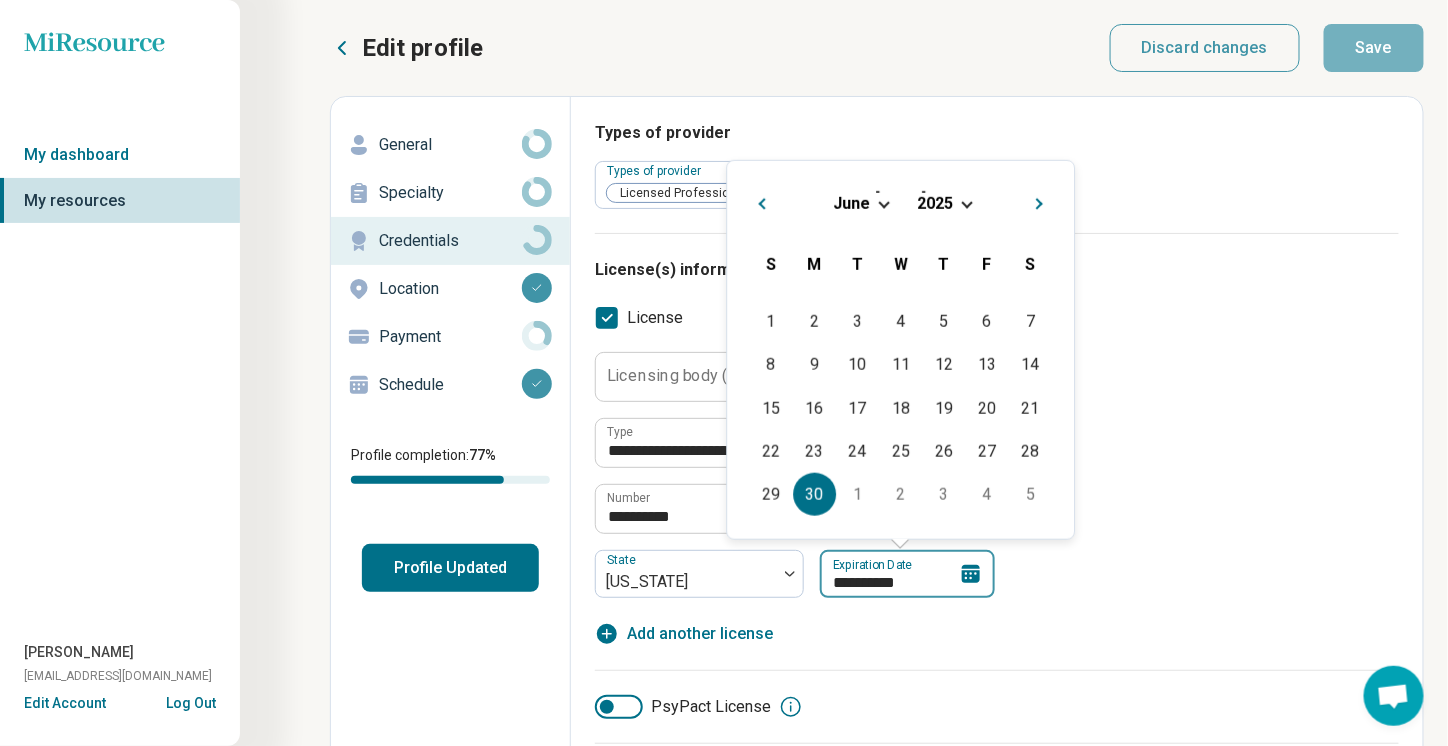 type on "*********" 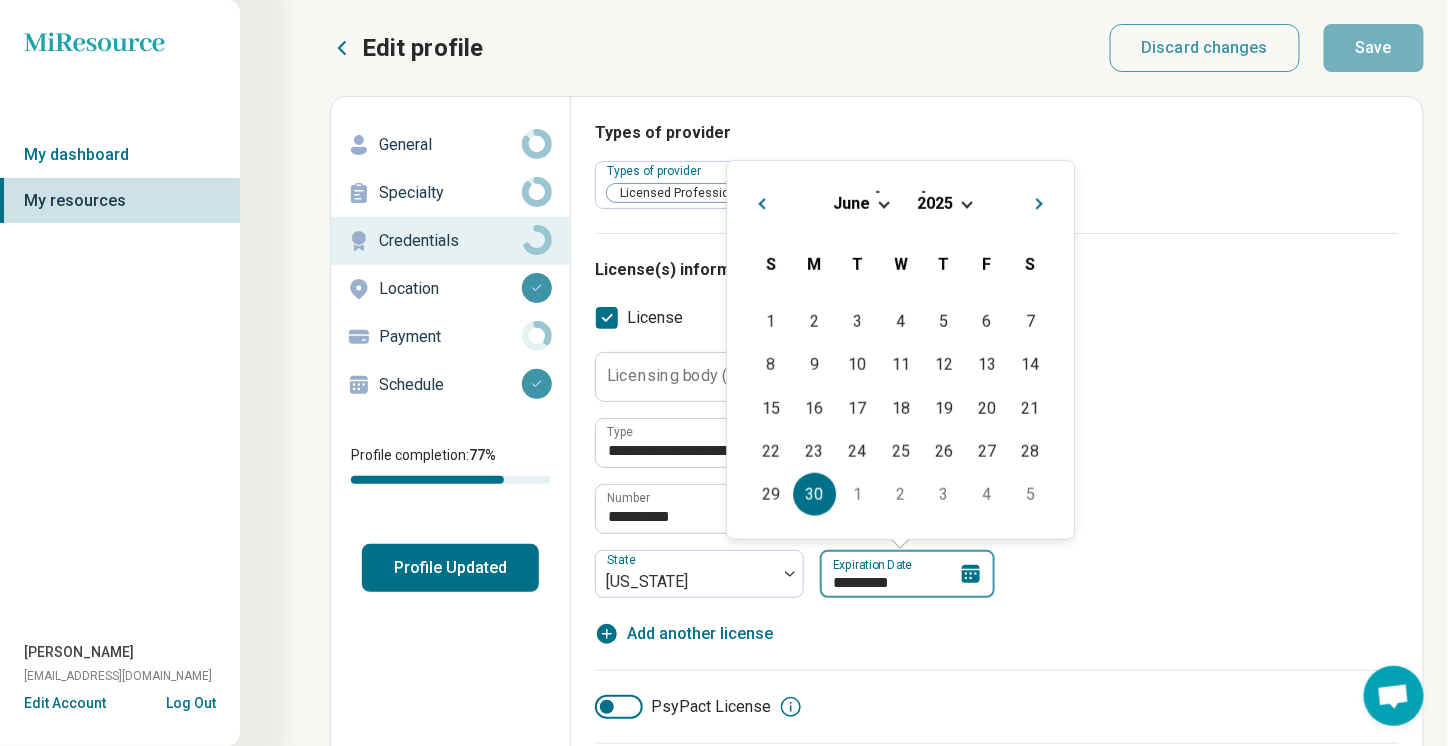type on "*" 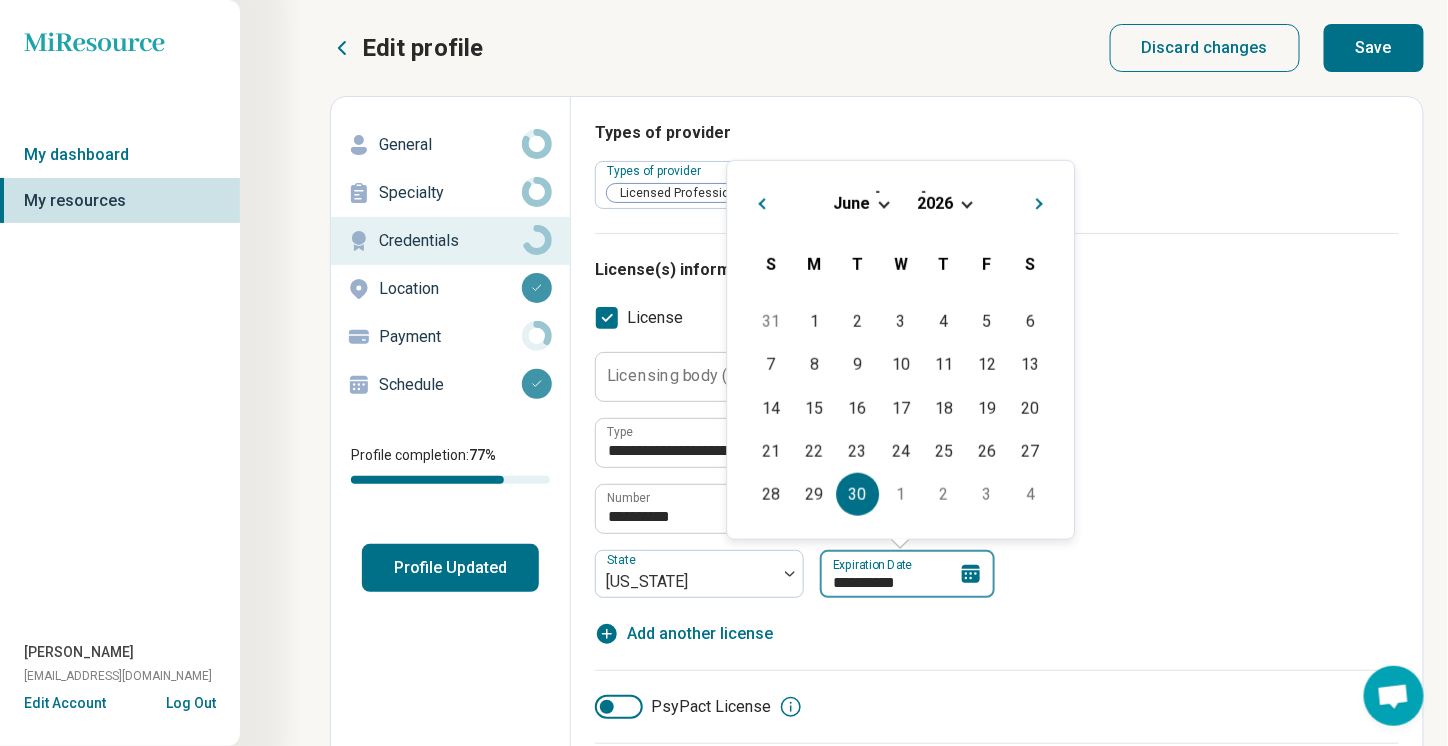type on "**********" 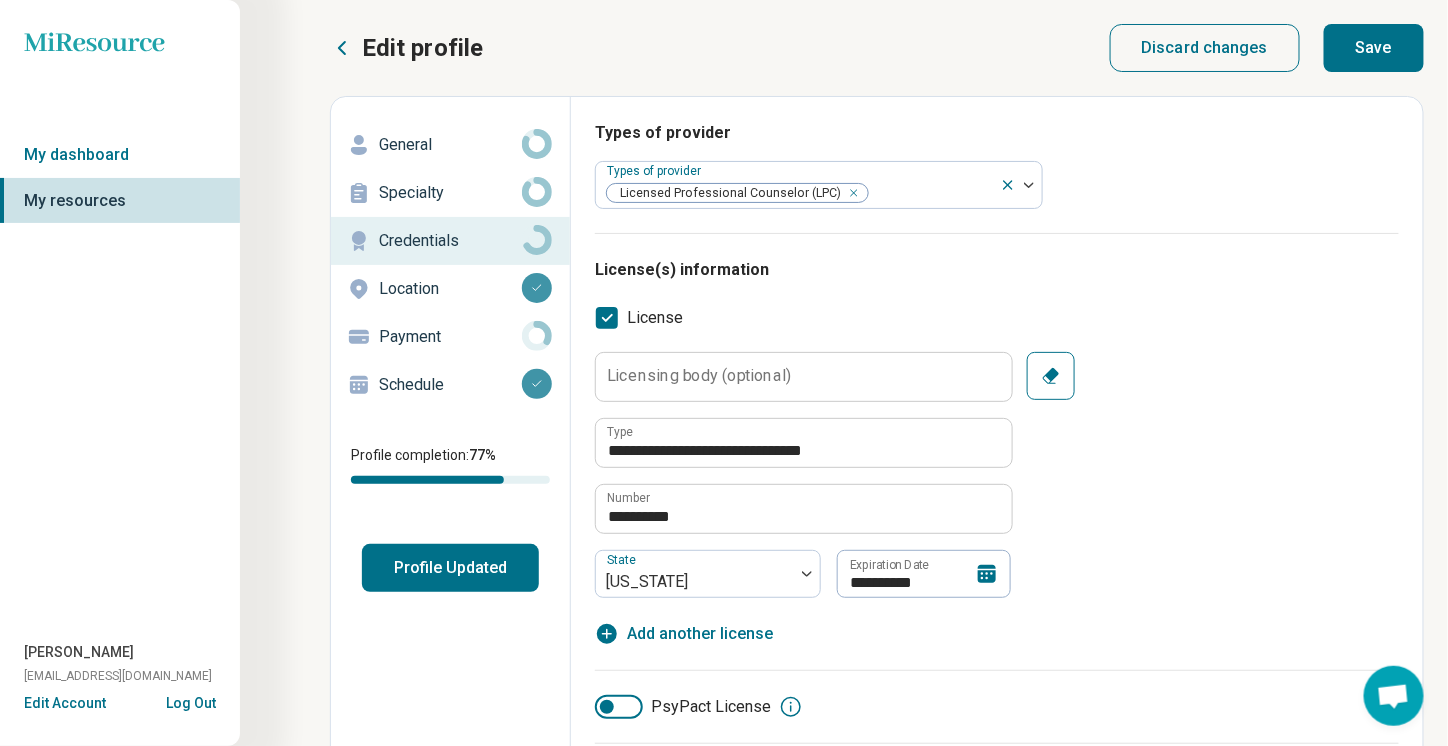 click on "Save" at bounding box center (1374, 48) 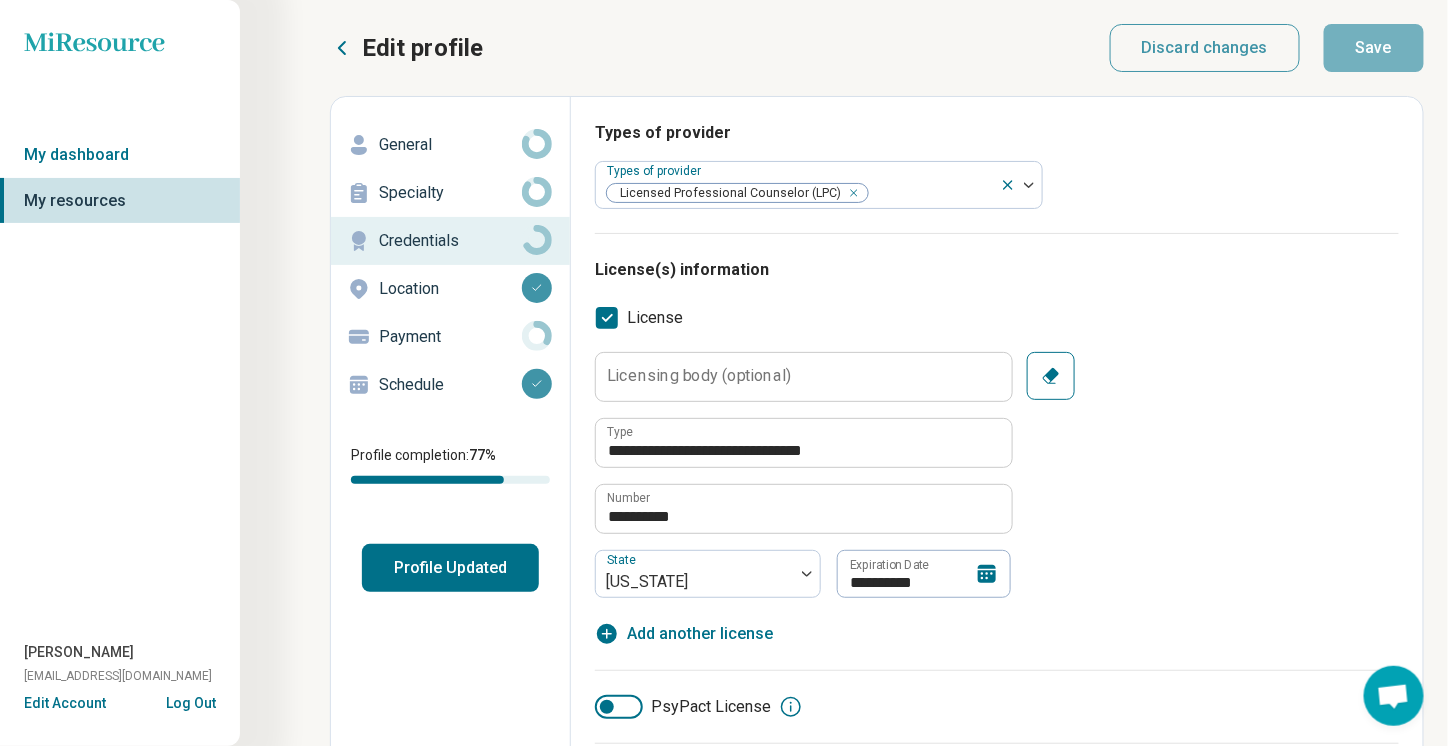 click on "Profile Updated" at bounding box center (450, 568) 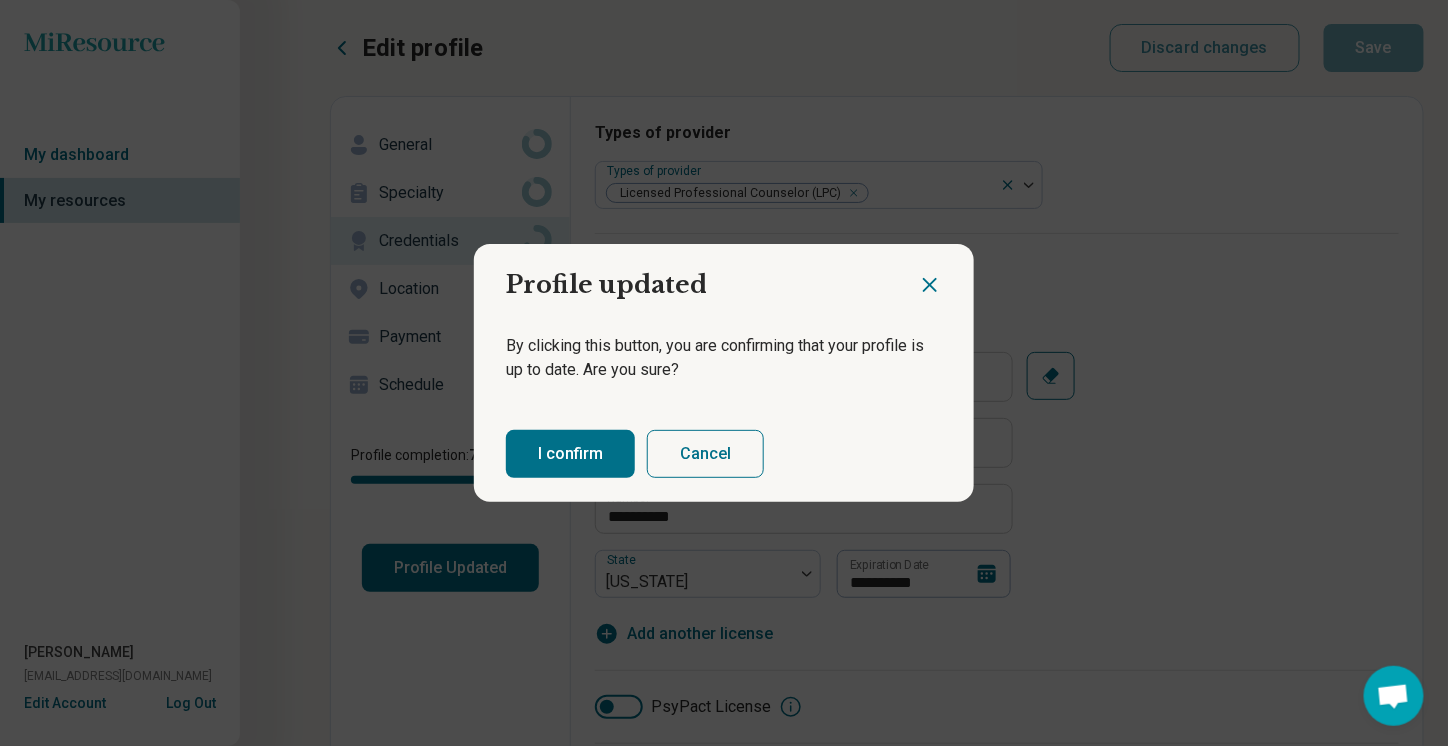 type on "*" 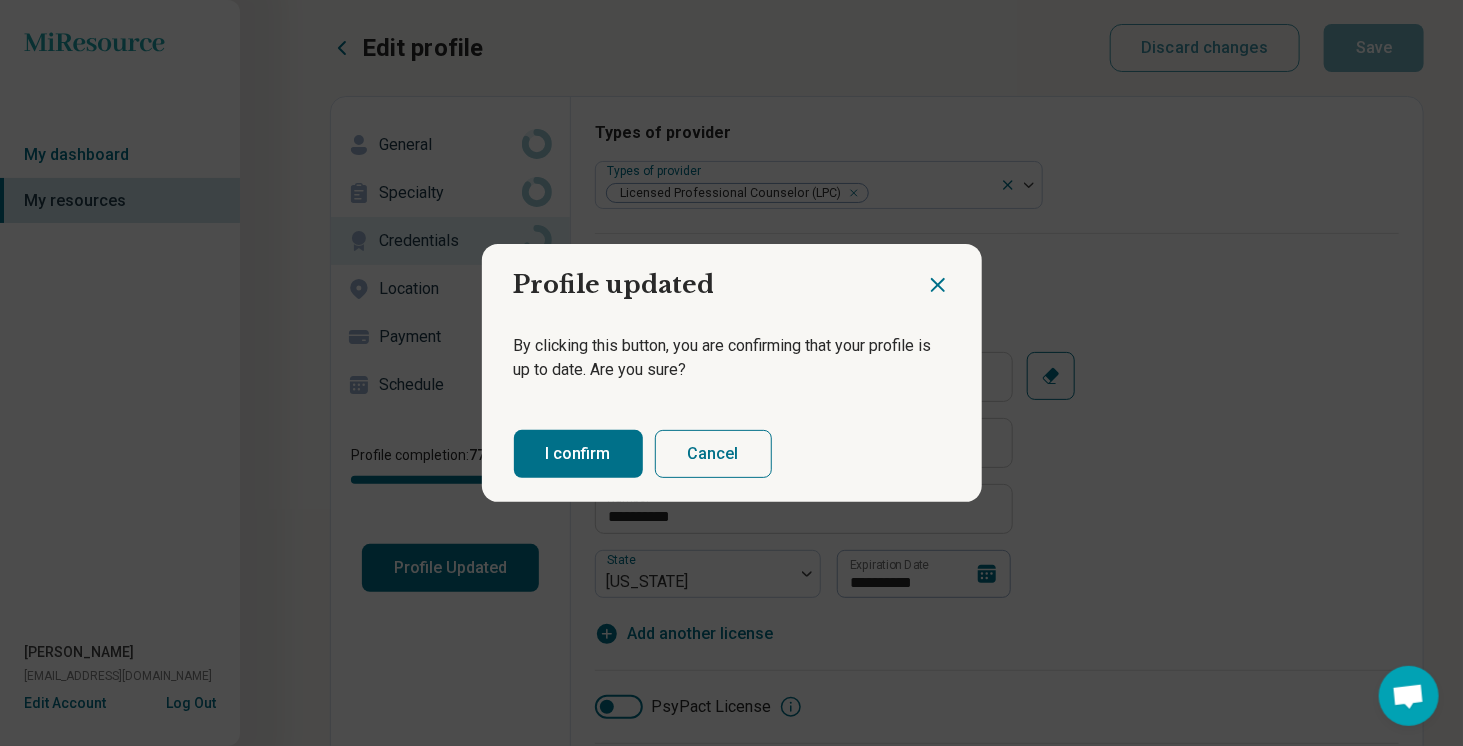 click on "I confirm" at bounding box center (578, 454) 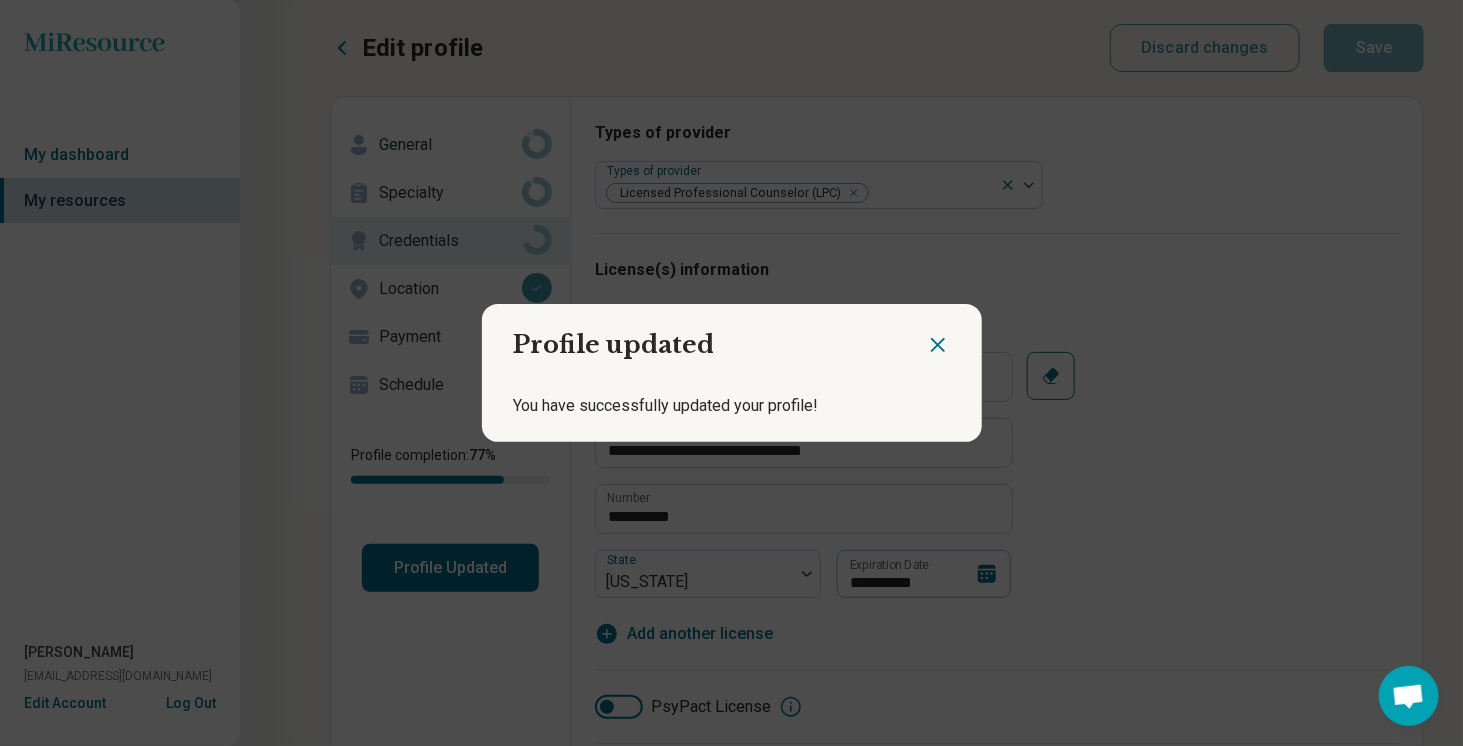 click at bounding box center [954, 337] 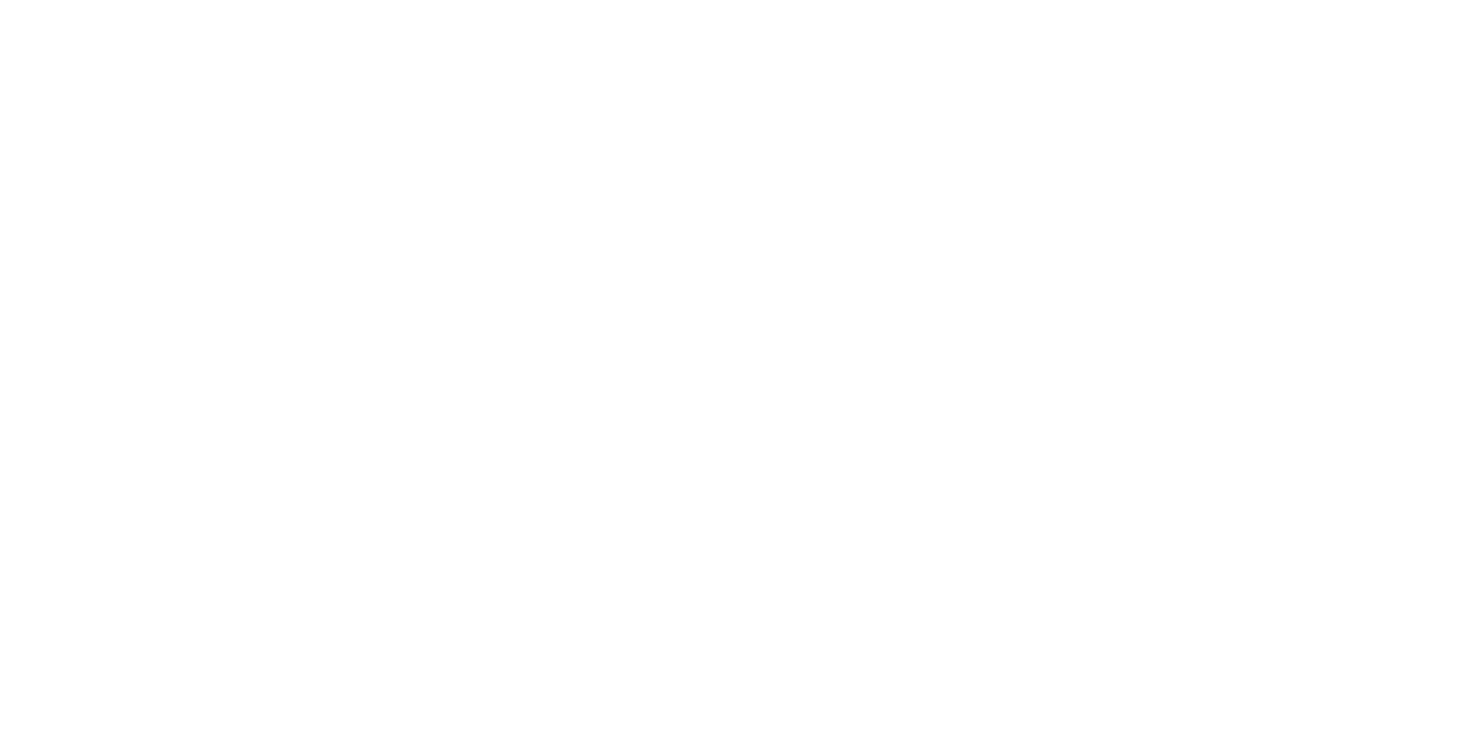 scroll, scrollTop: 0, scrollLeft: 0, axis: both 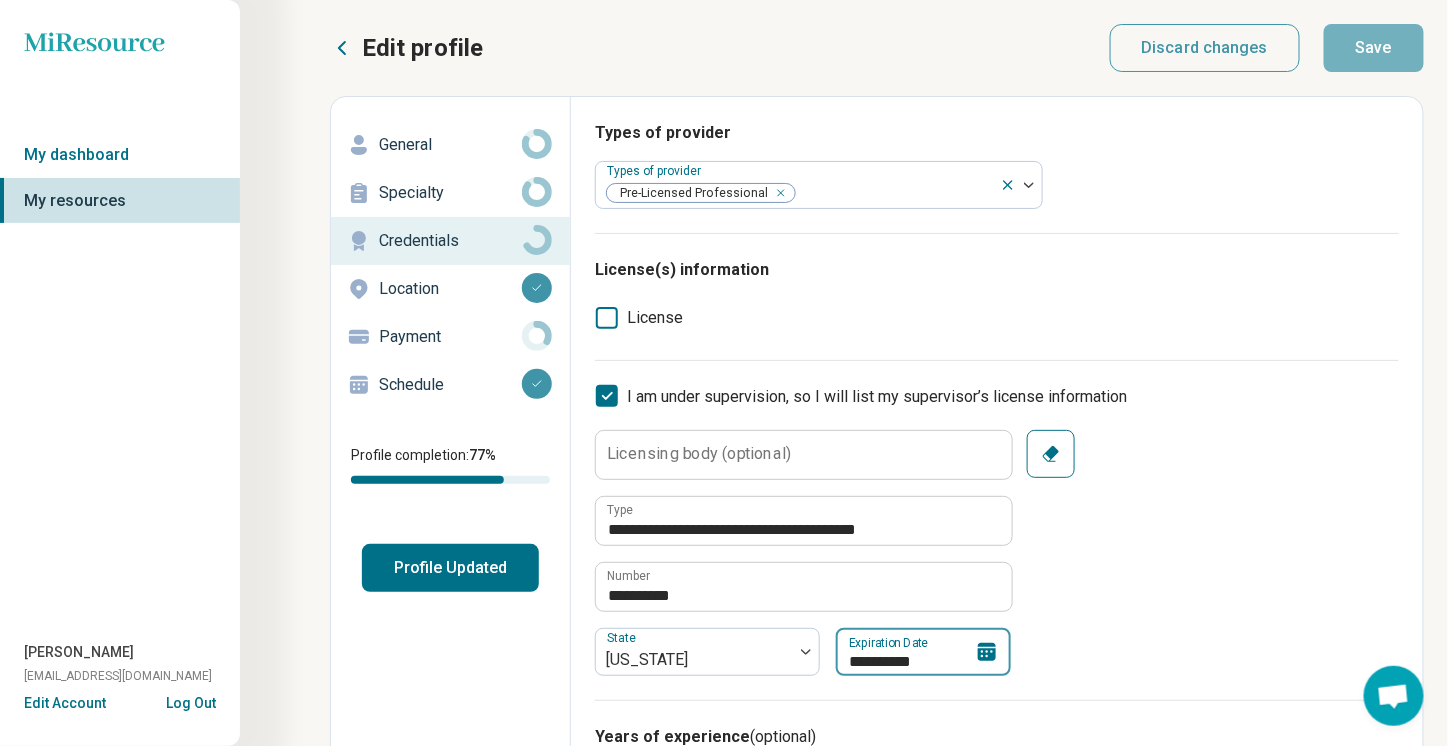 click on "**********" at bounding box center (923, 652) 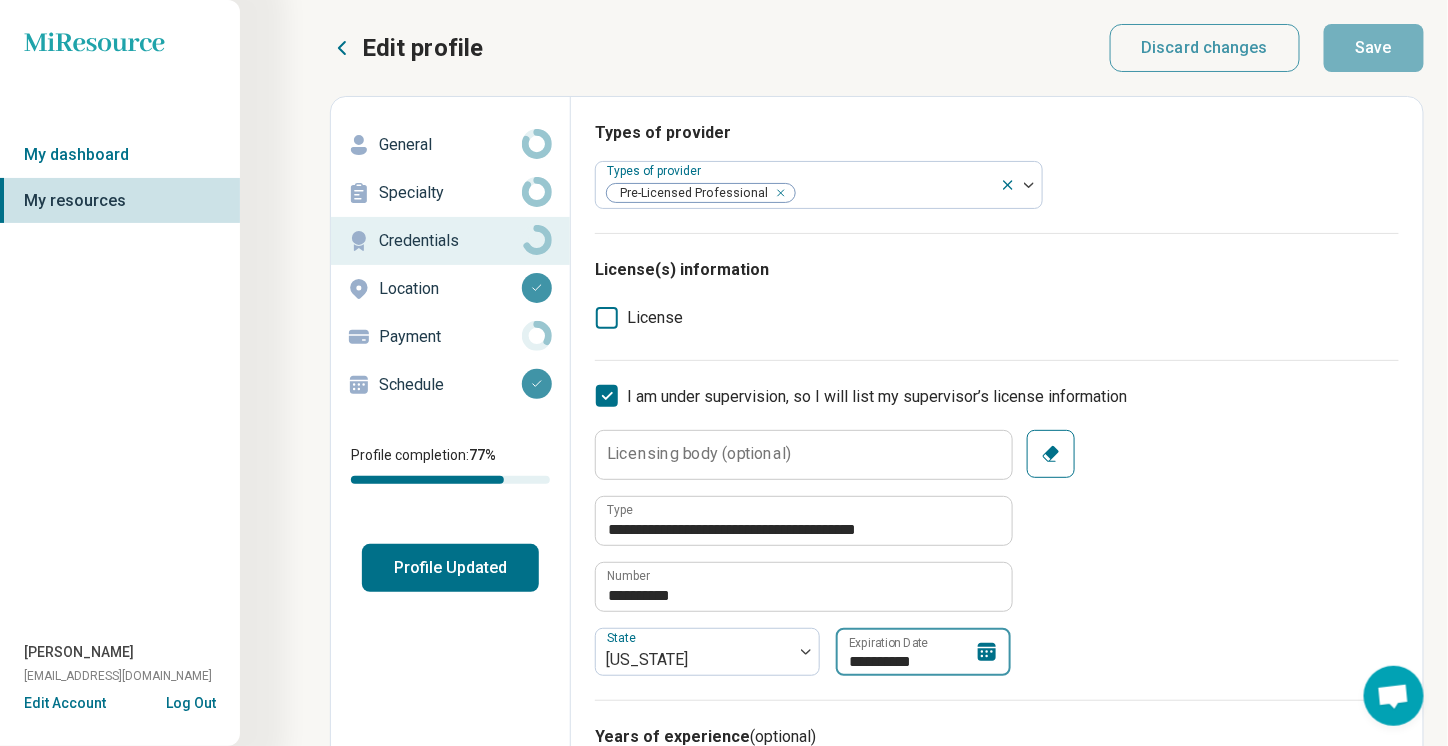 click on "**********" at bounding box center [923, 652] 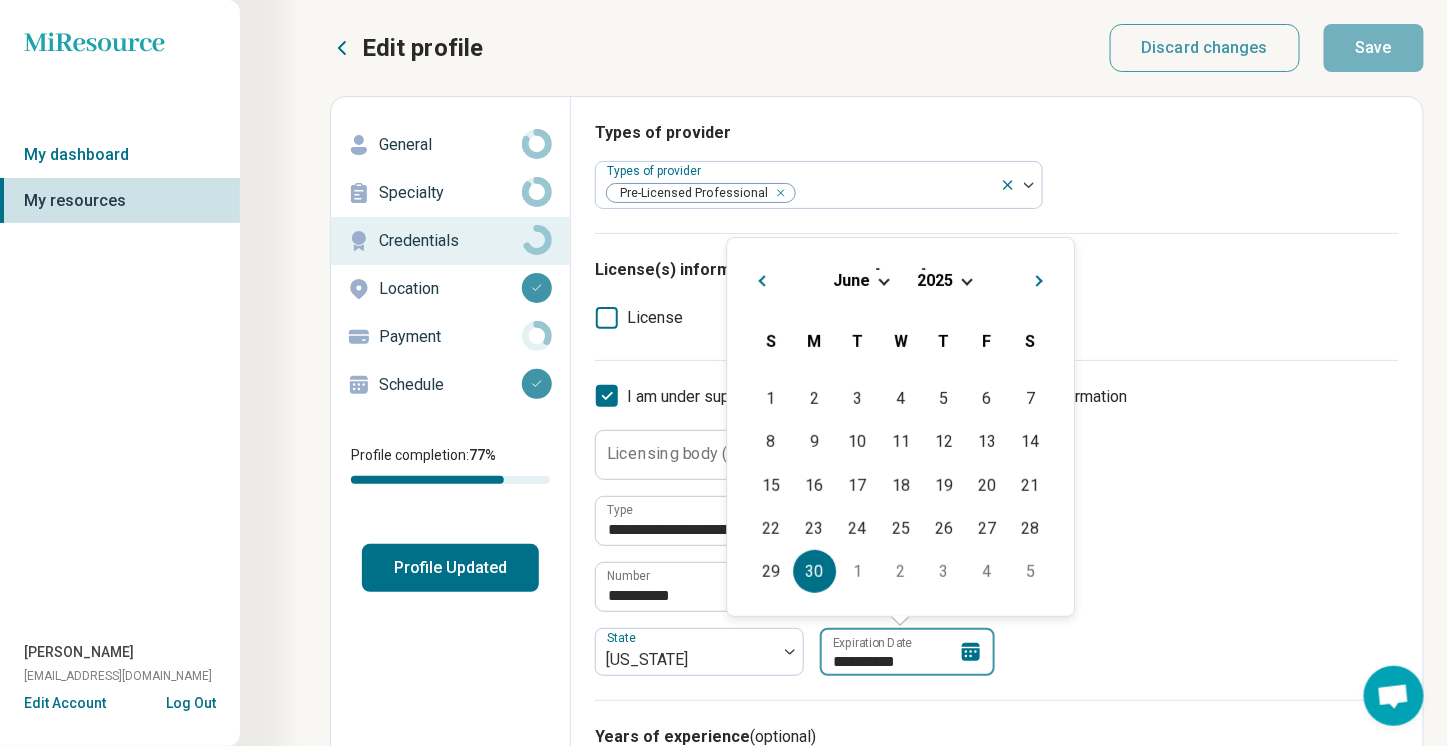 click on "**********" at bounding box center (907, 652) 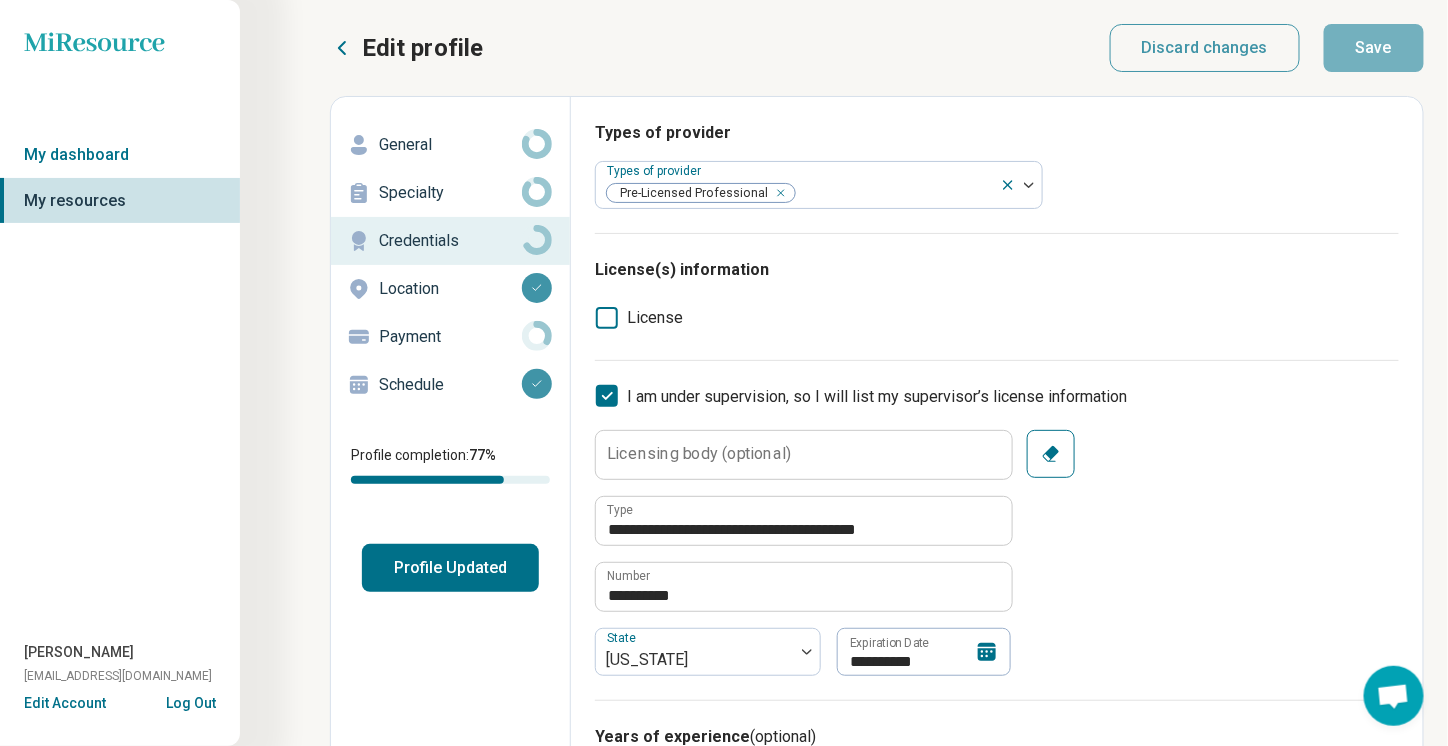 click on "**********" at bounding box center [997, 553] 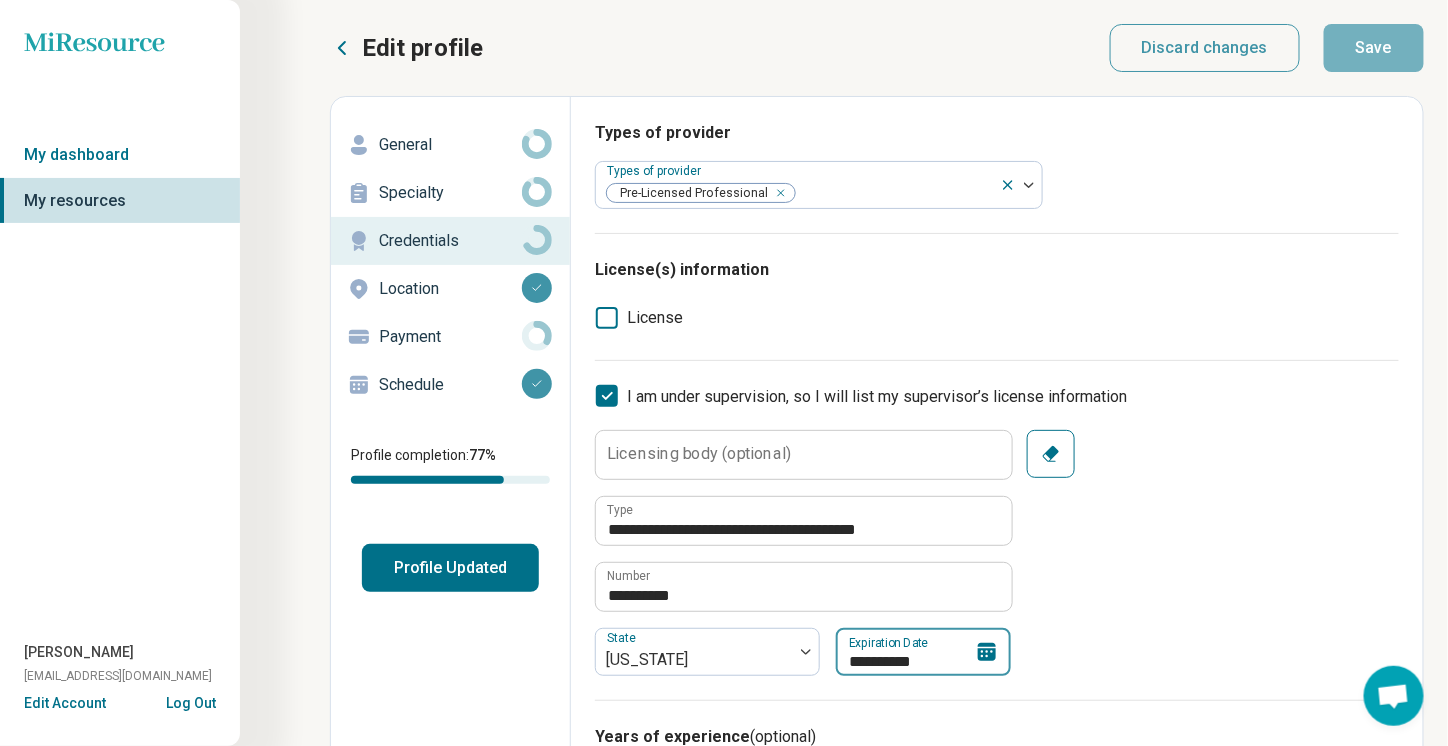click on "**********" at bounding box center (923, 652) 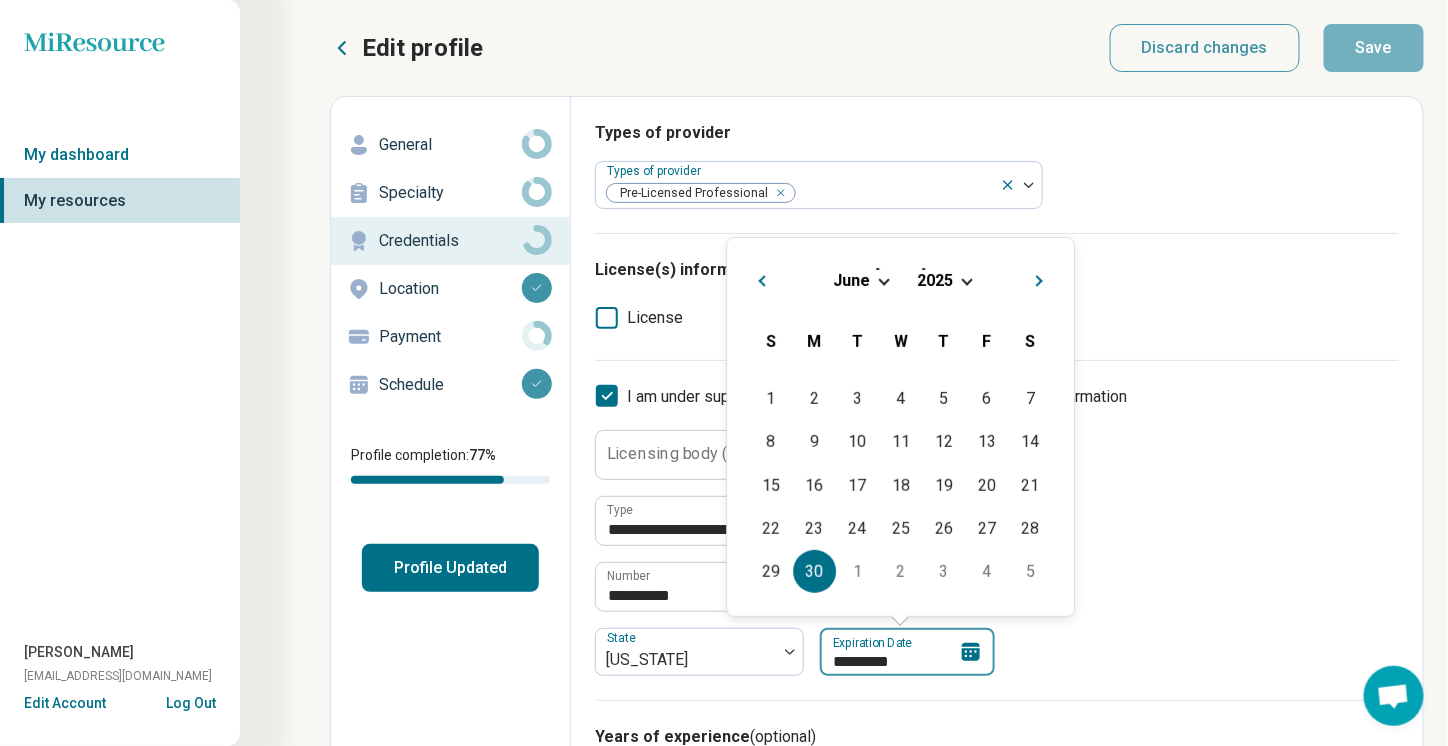 type on "**********" 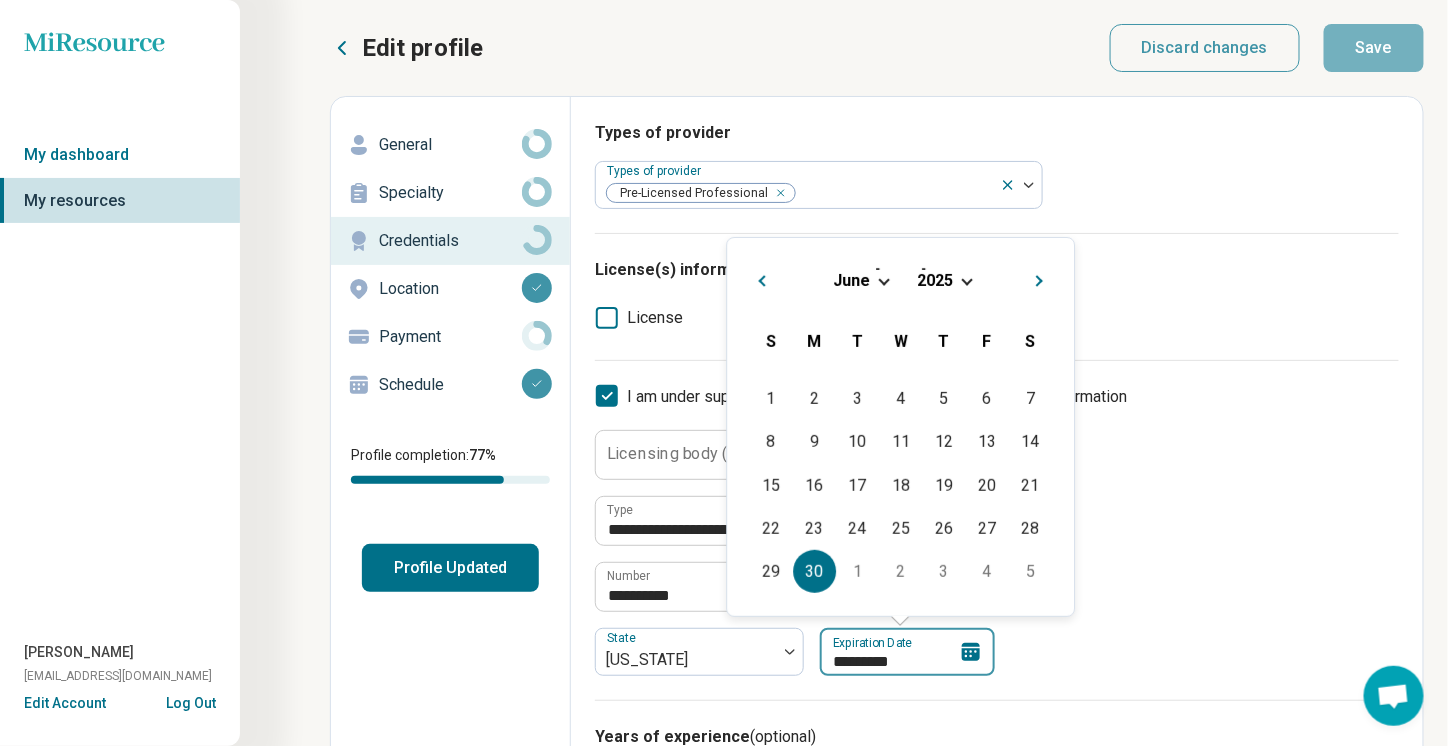 type on "*" 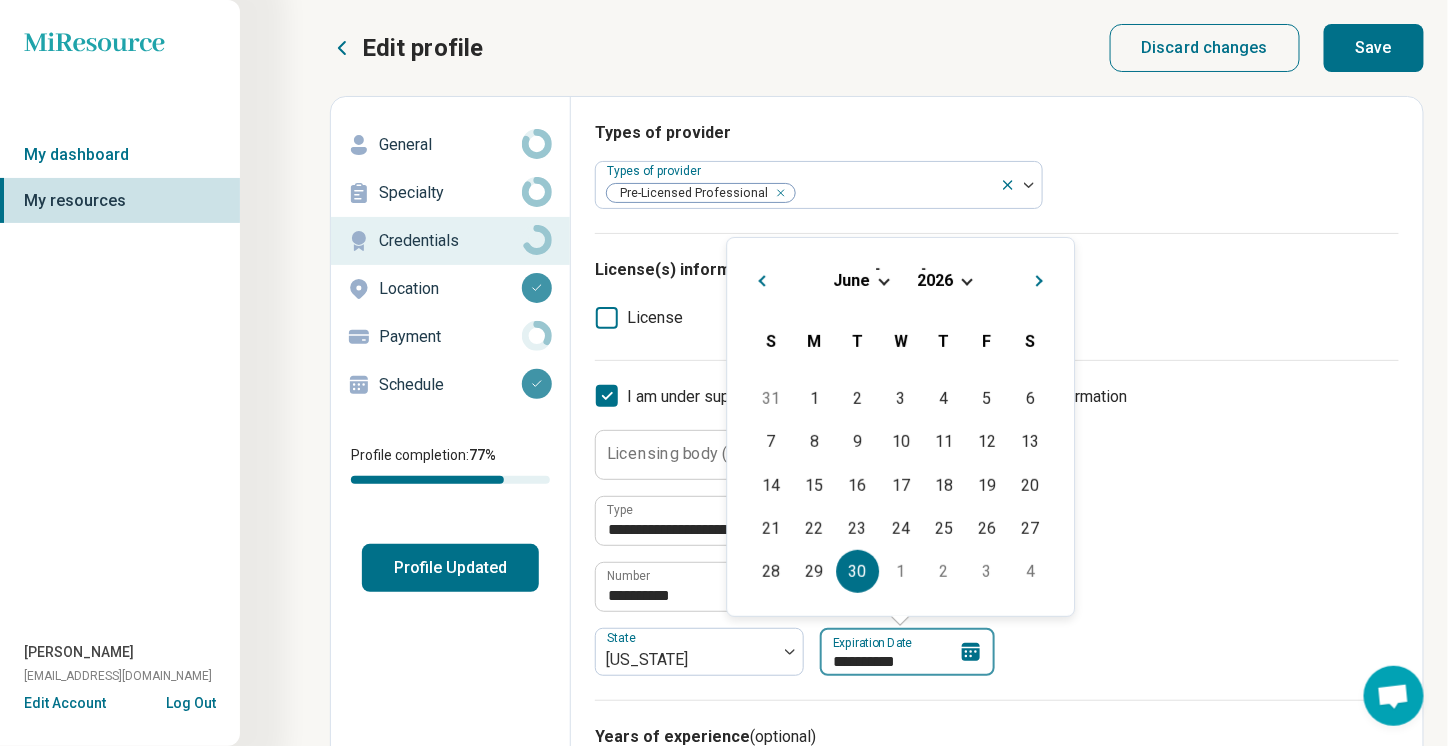 type on "**********" 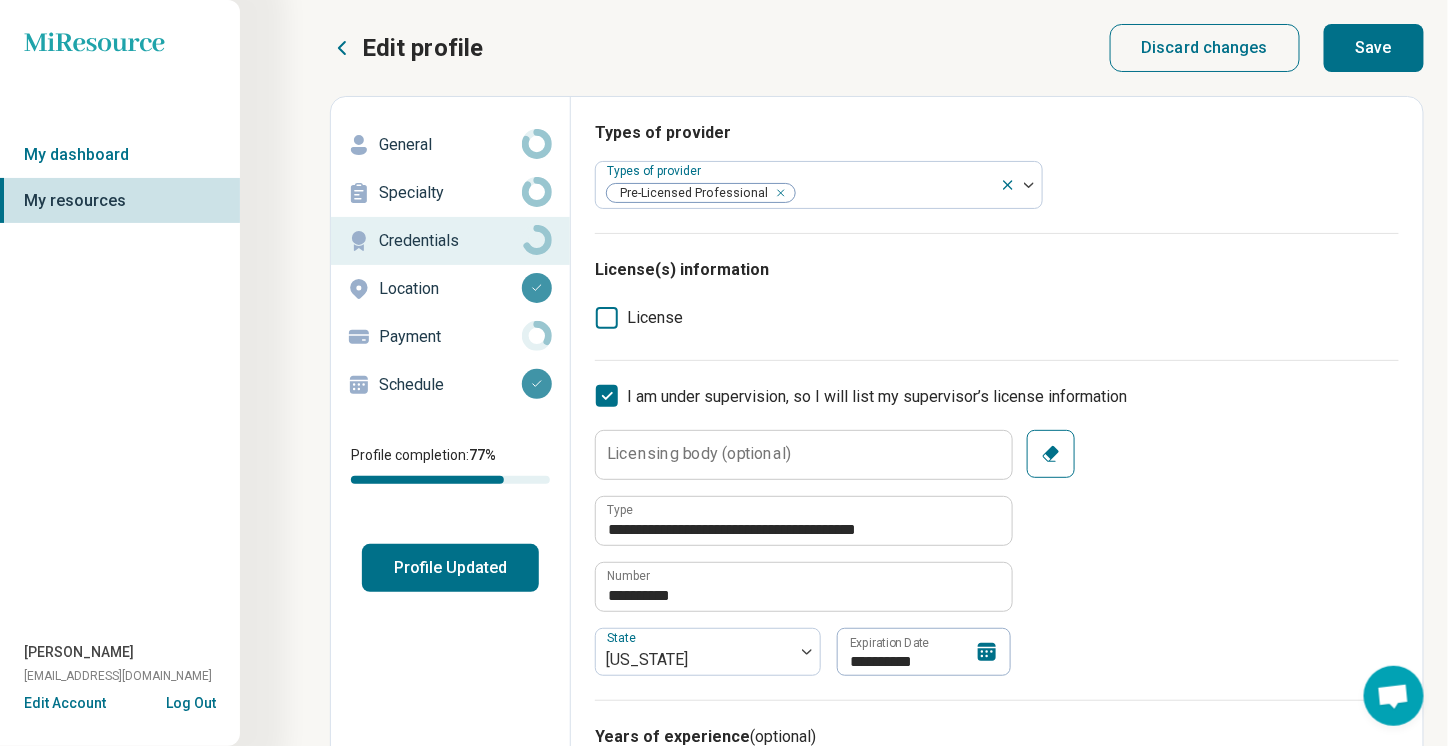 click on "Save" at bounding box center (1374, 48) 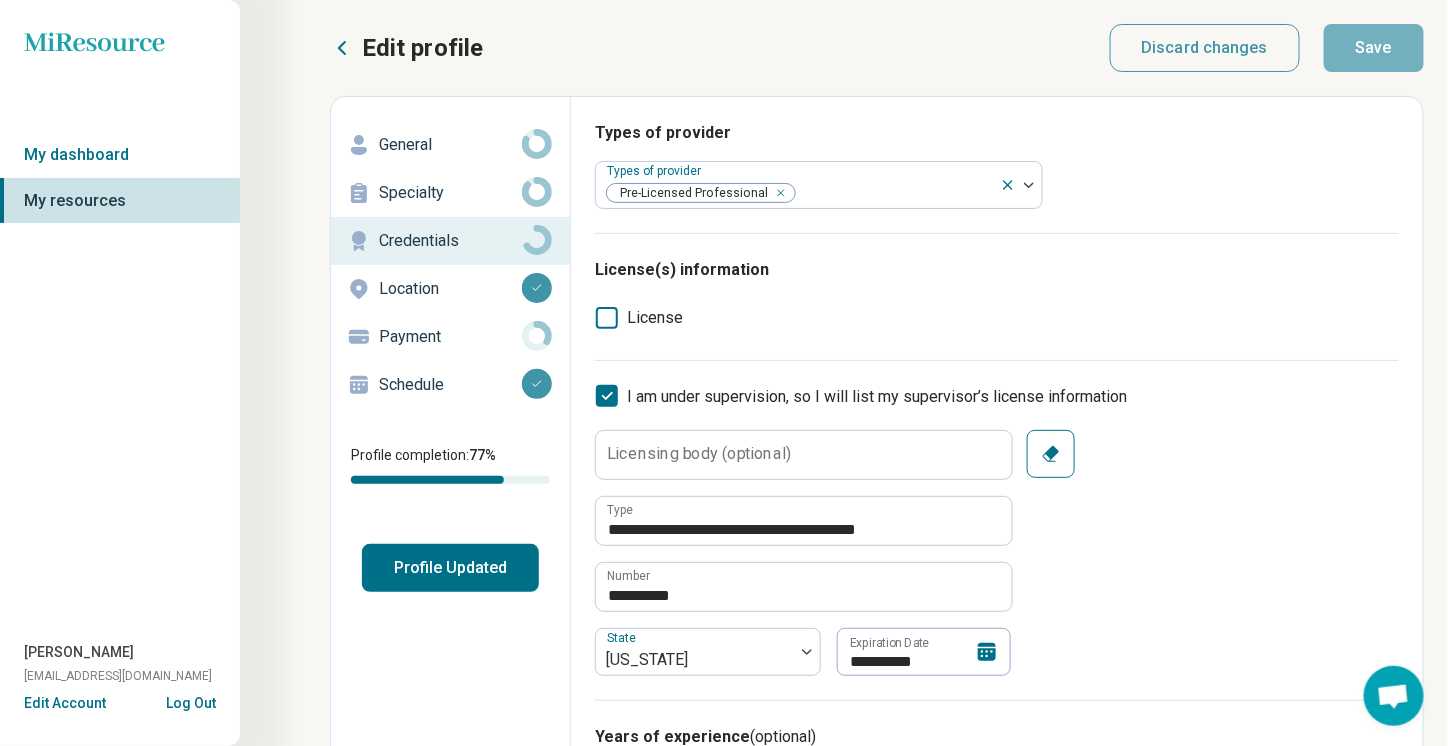 click on "Profile Updated" at bounding box center [450, 568] 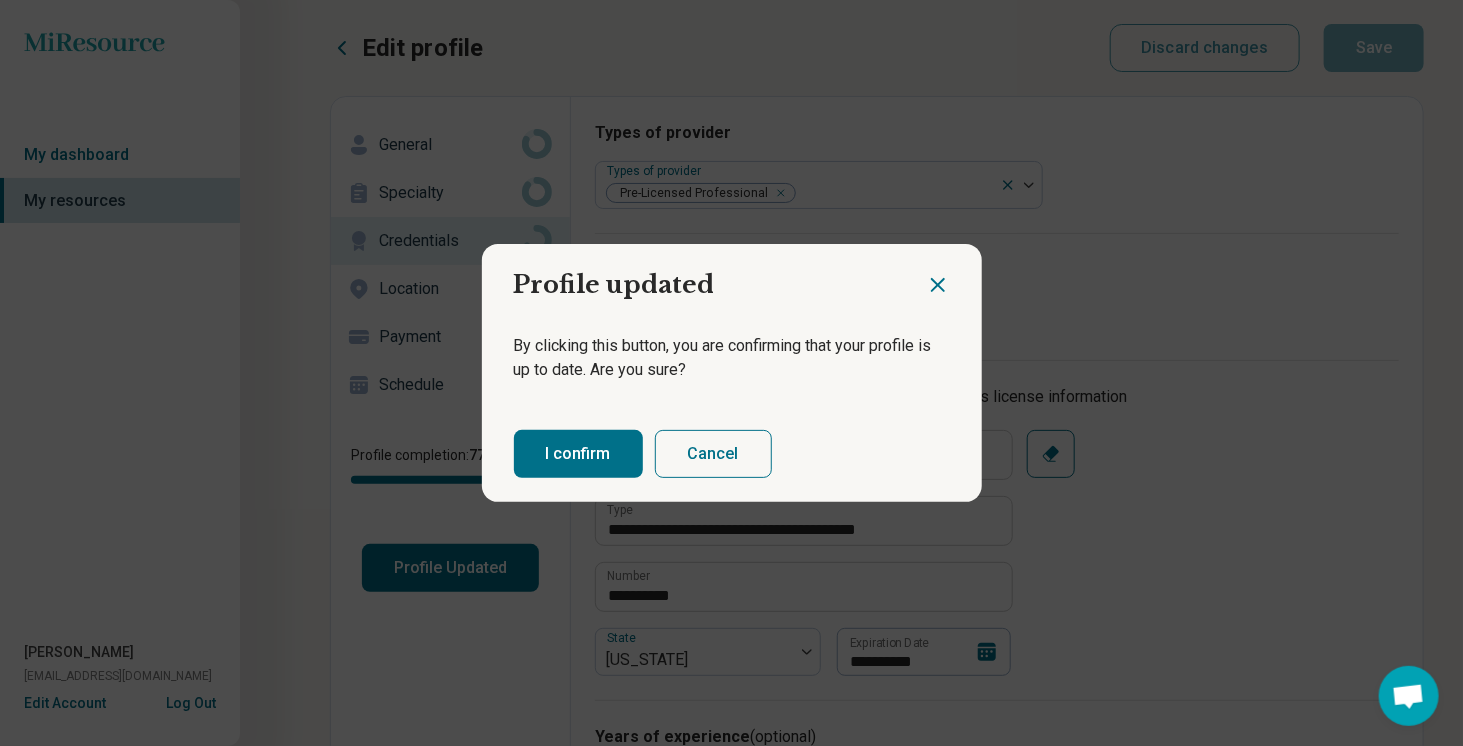 click on "I confirm" at bounding box center (578, 454) 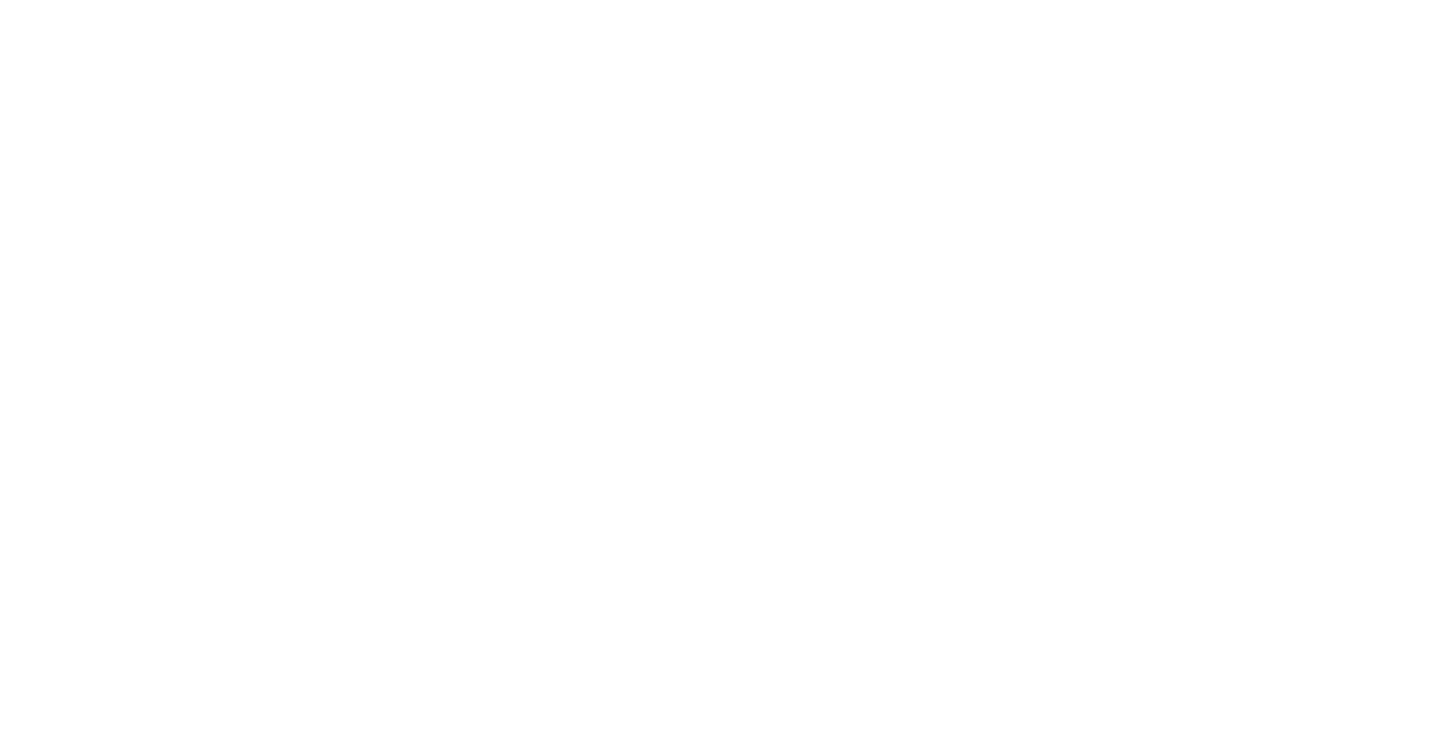 scroll, scrollTop: 0, scrollLeft: 0, axis: both 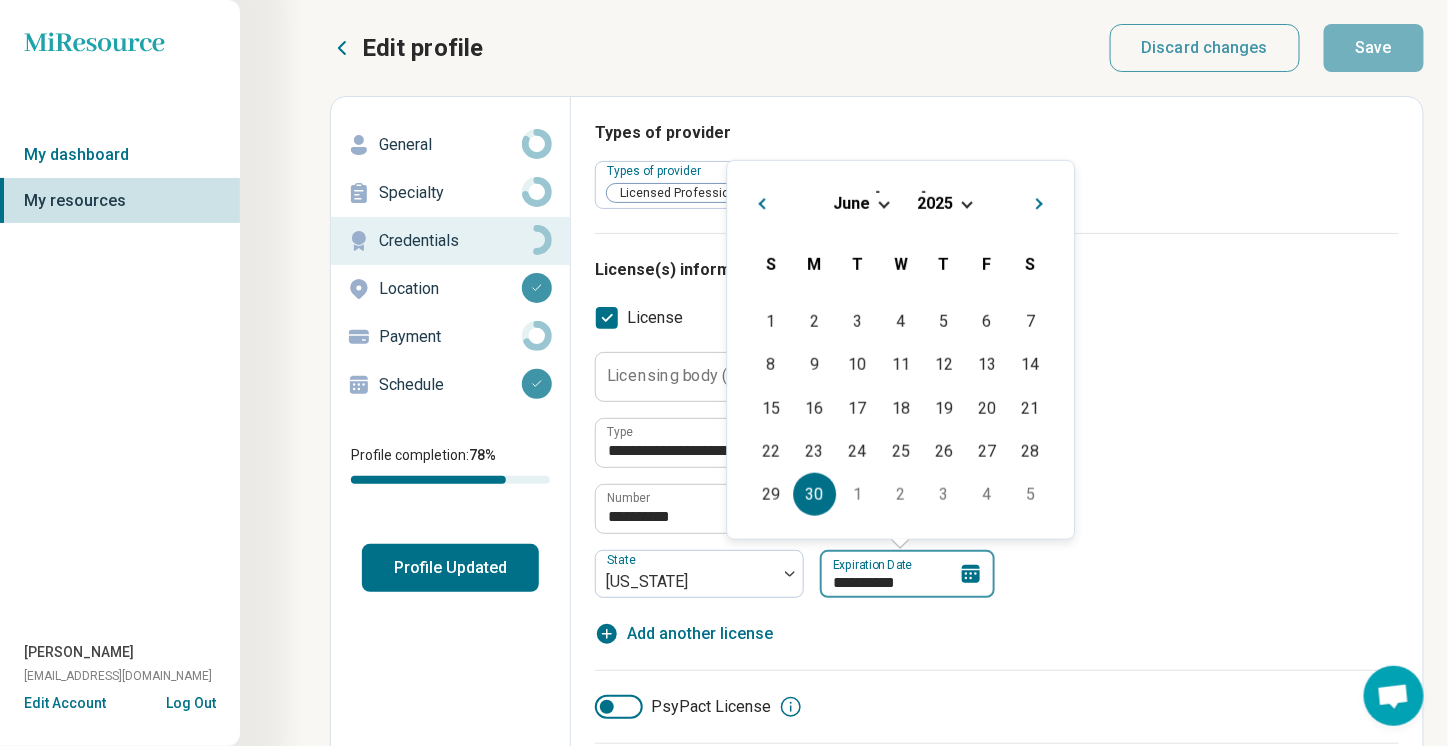click on "**********" at bounding box center [907, 574] 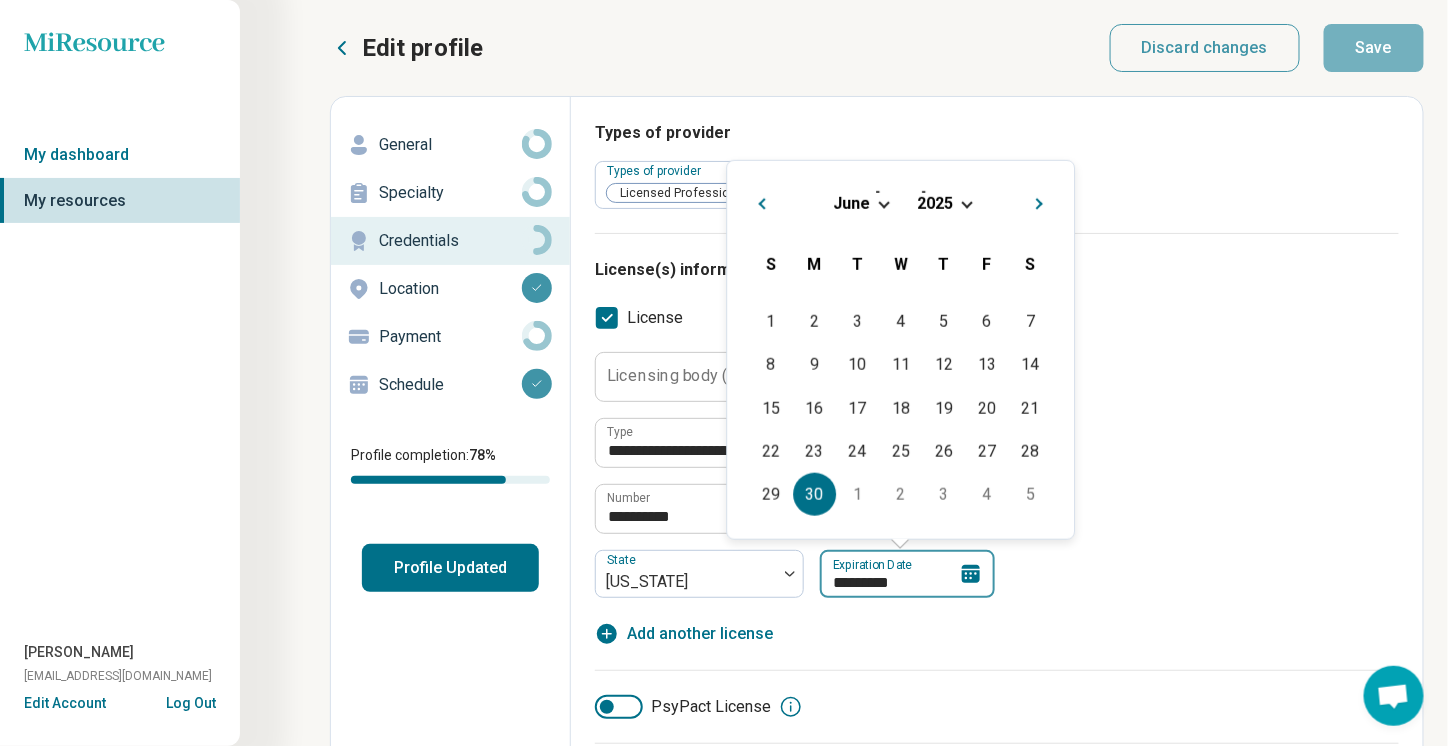 type on "**********" 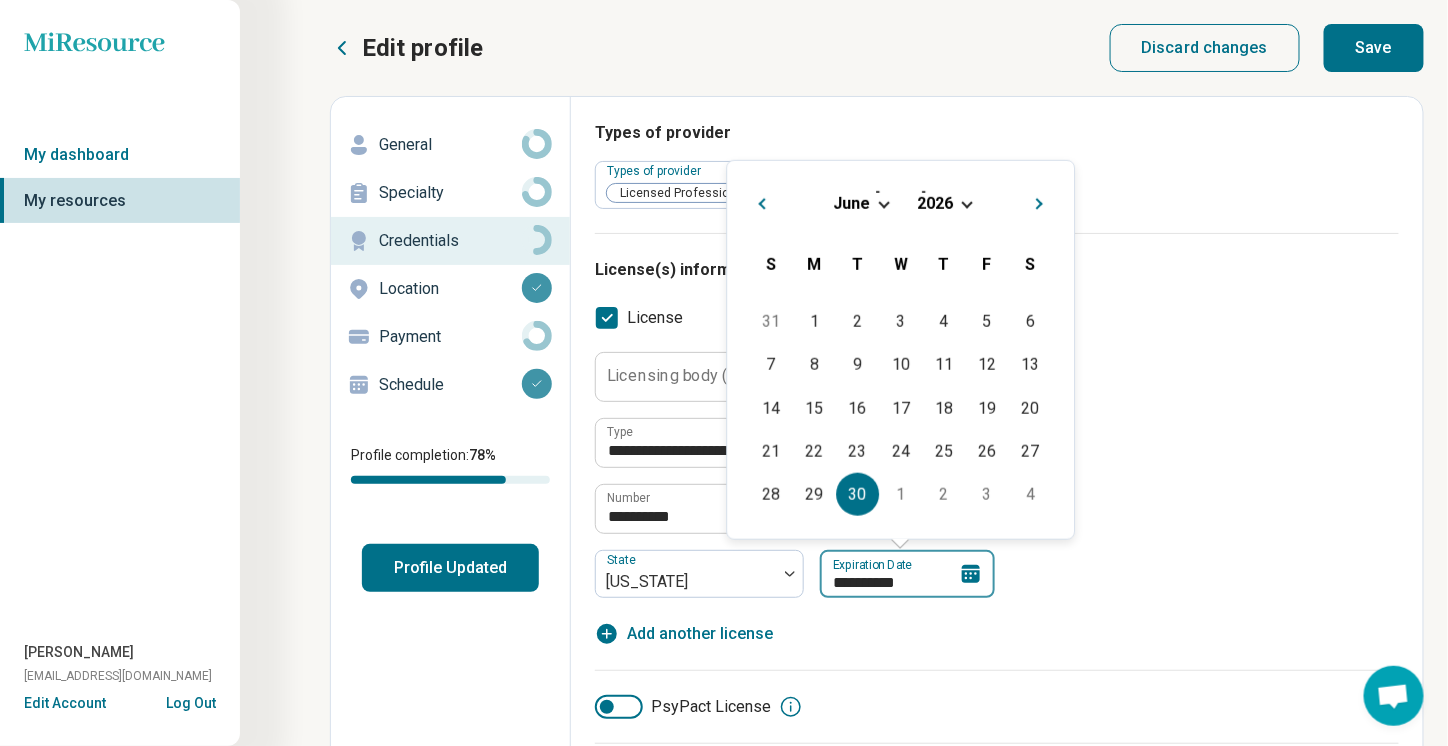 type on "**********" 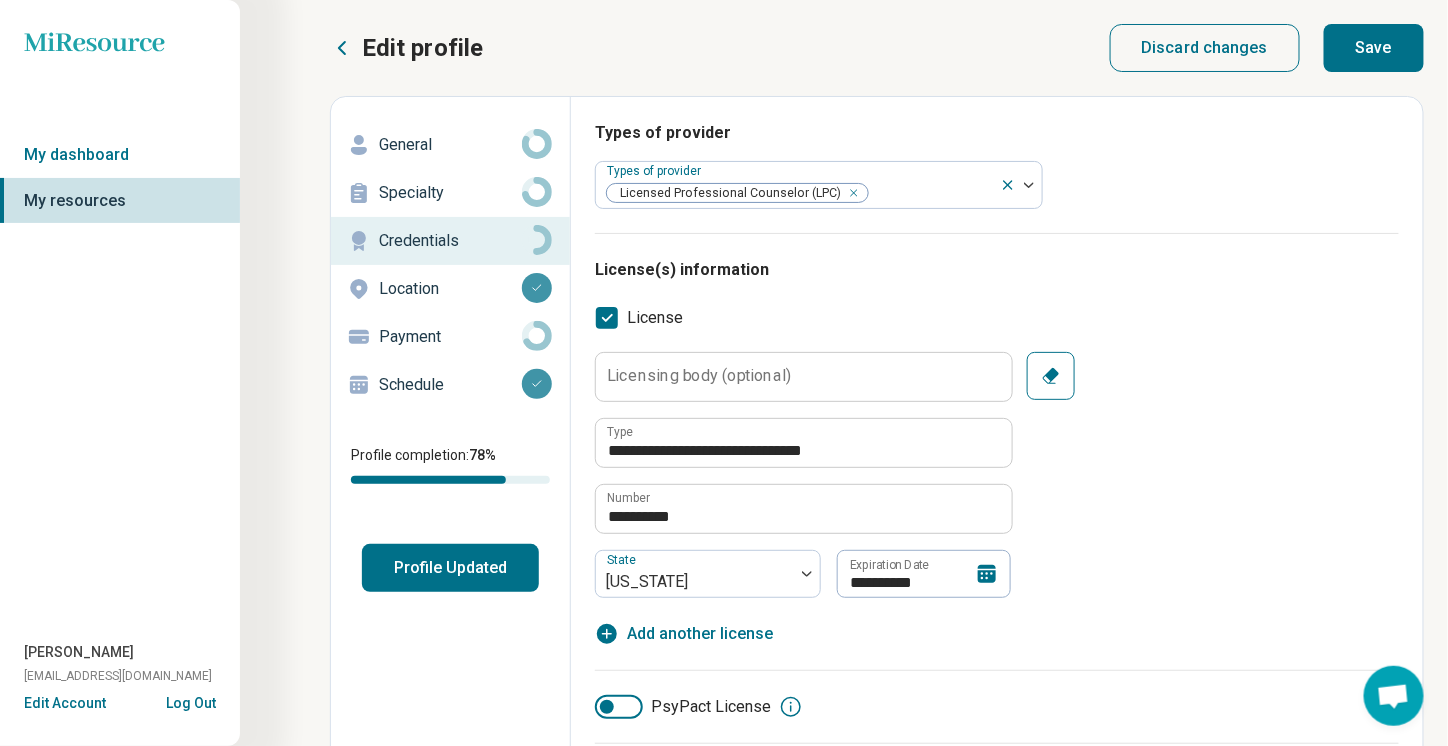 click on "Profile Updated" at bounding box center (450, 568) 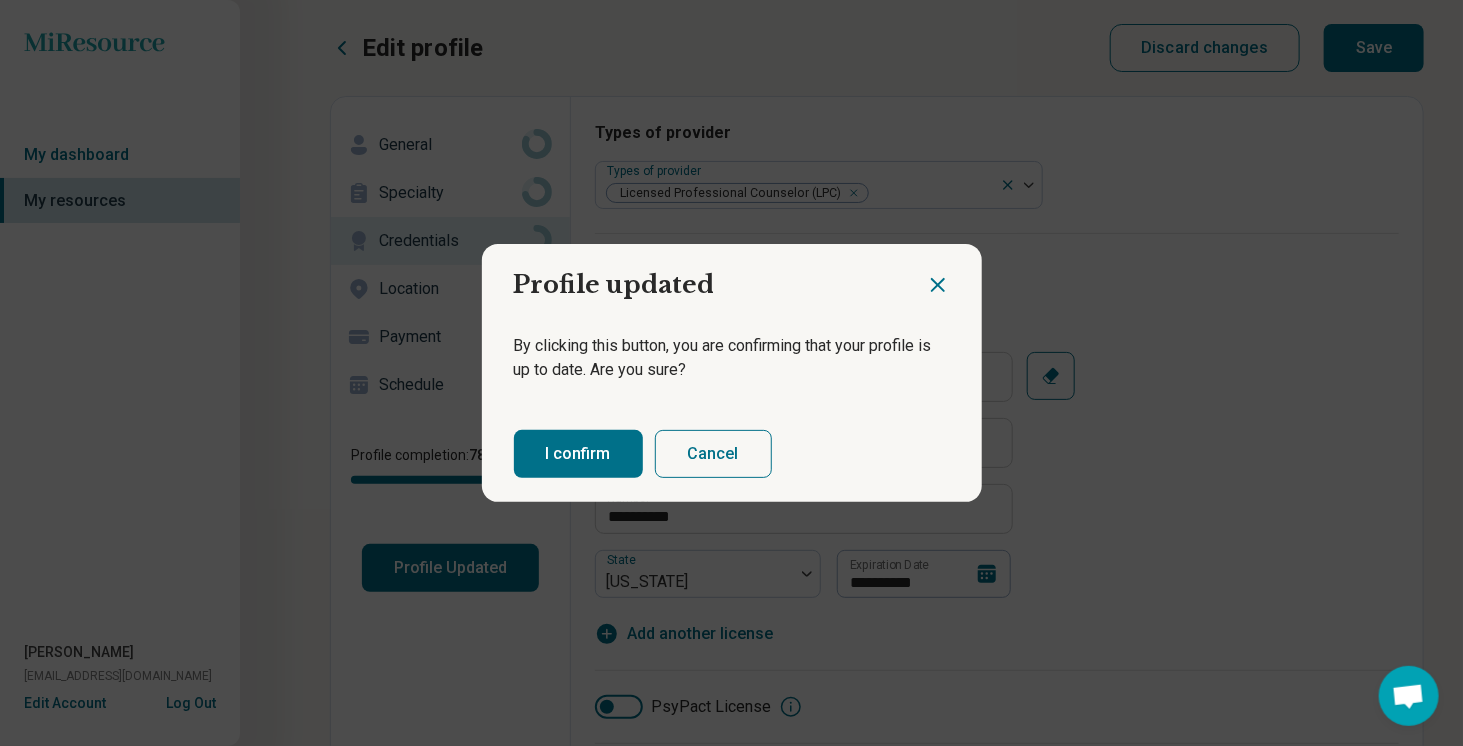 click on "I confirm" at bounding box center [578, 454] 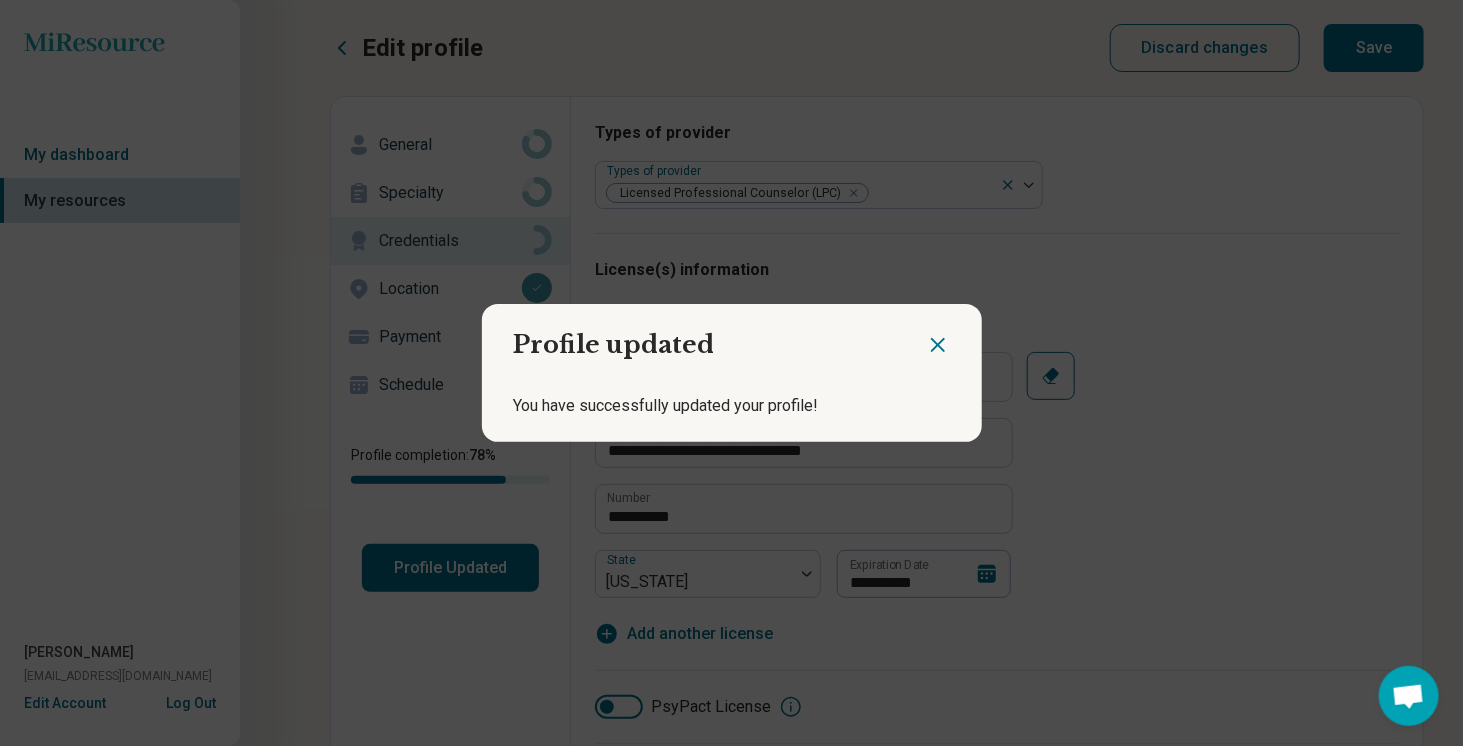 click on "Profile updated You have successfully updated your profile!" at bounding box center [731, 373] 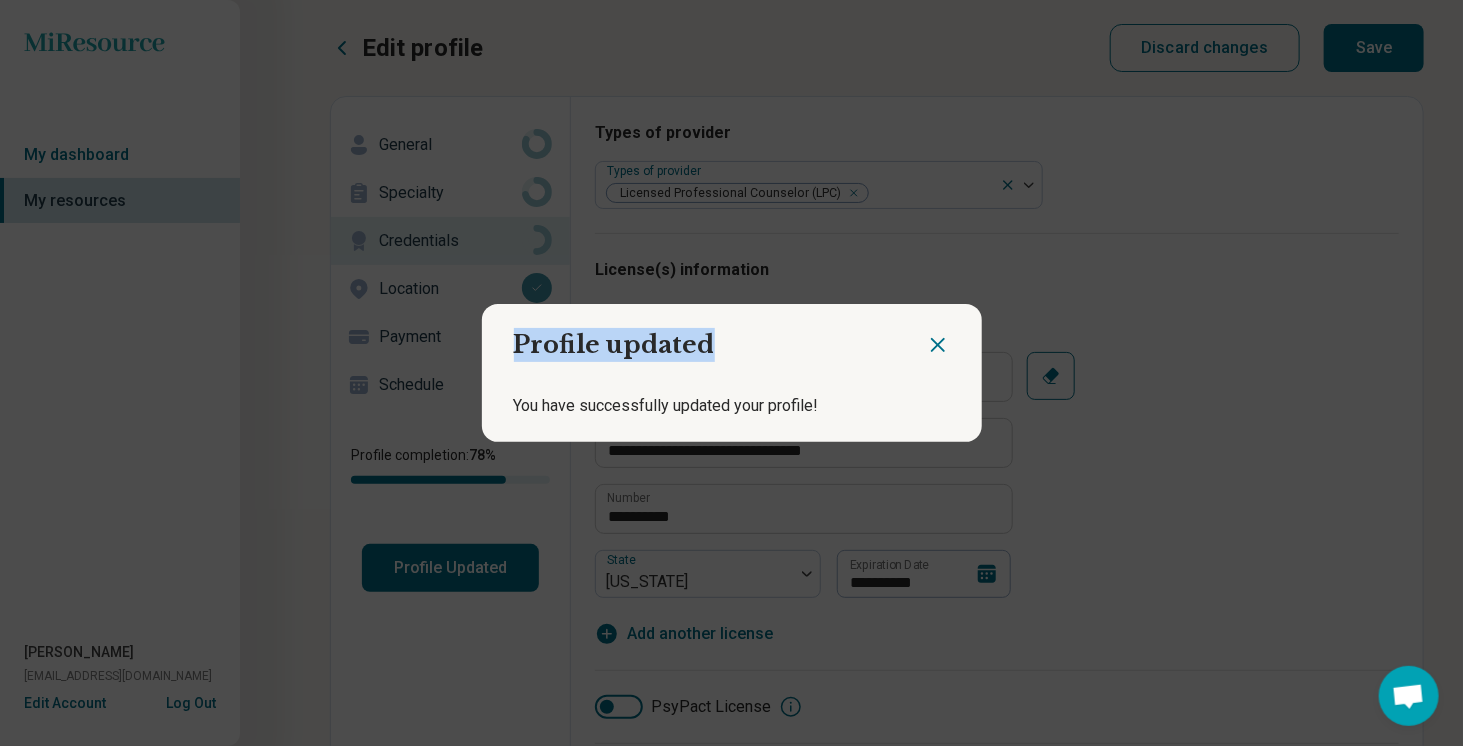 drag, startPoint x: 916, startPoint y: 347, endPoint x: 929, endPoint y: 347, distance: 13 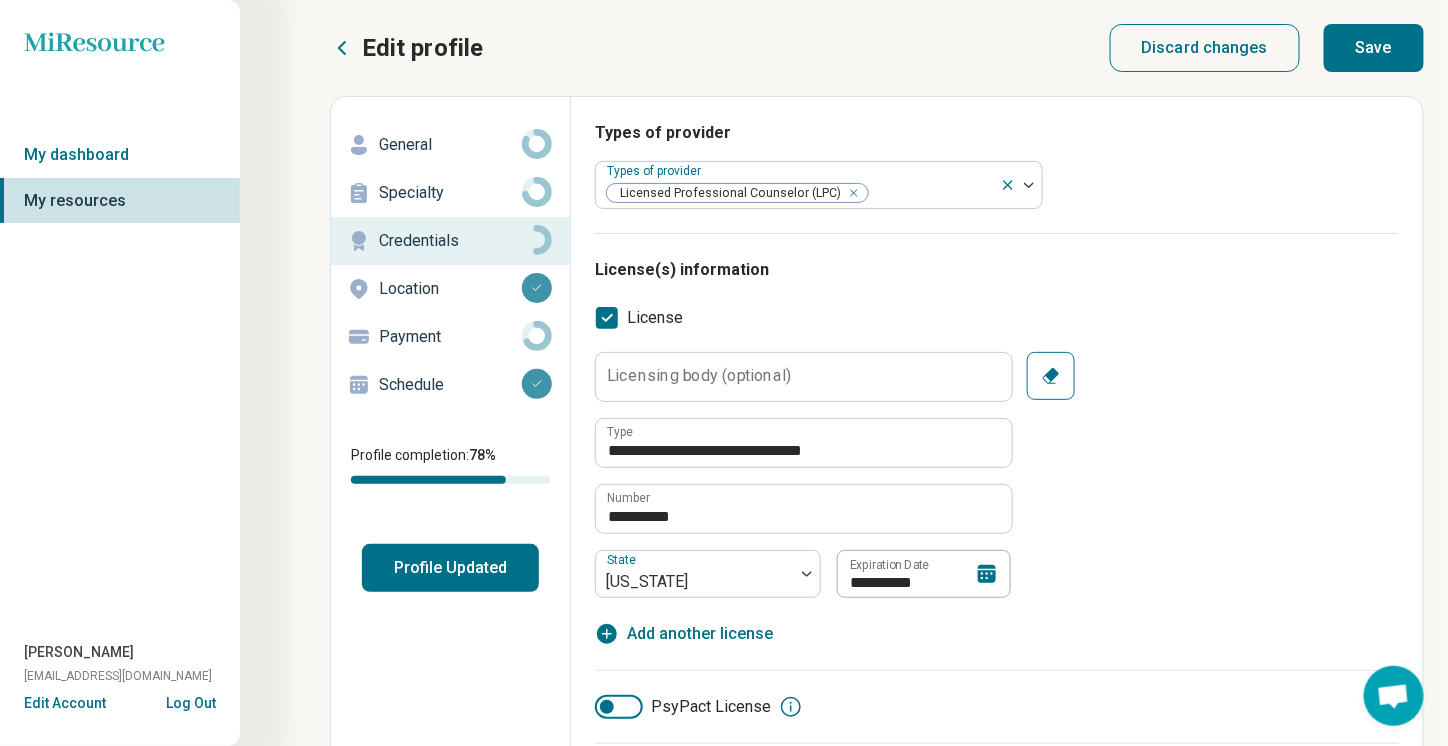 click on "Save" at bounding box center [1374, 48] 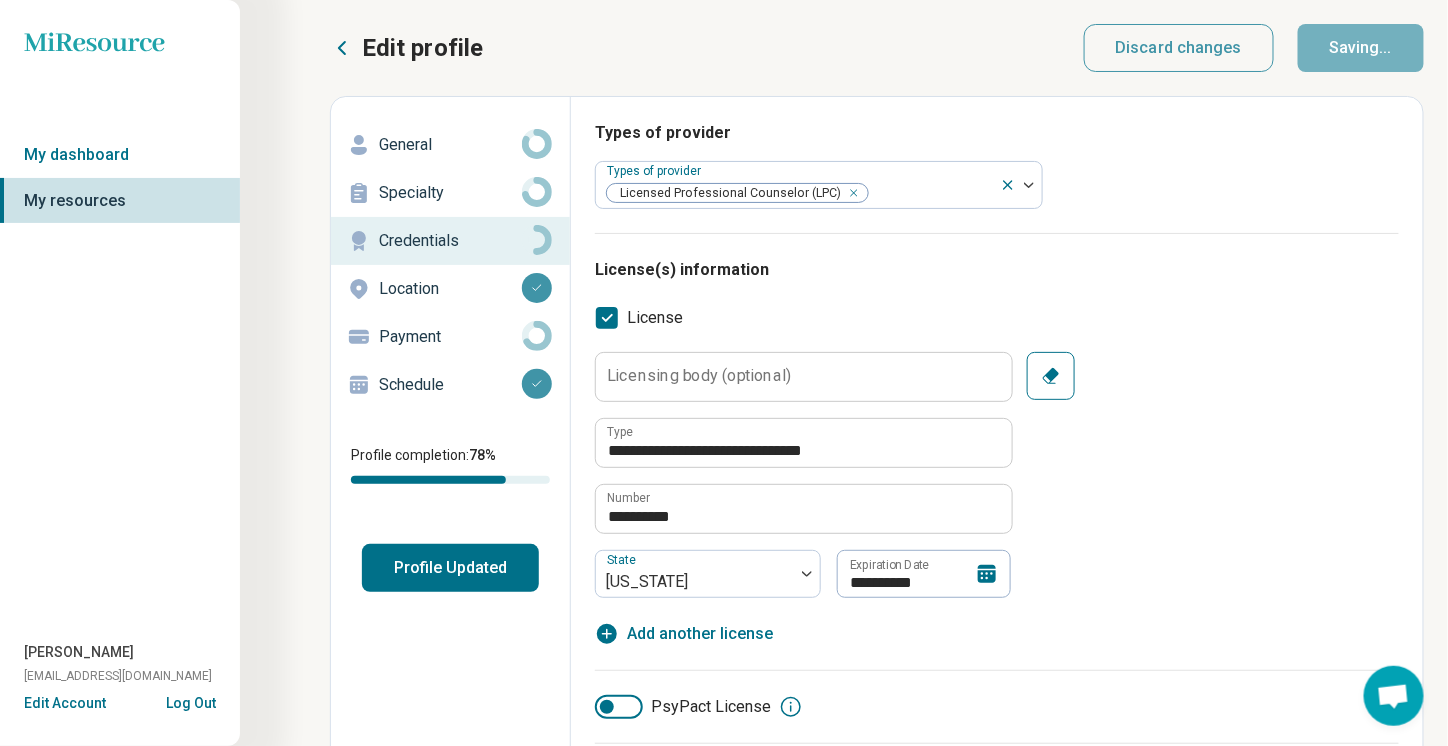 type on "*" 